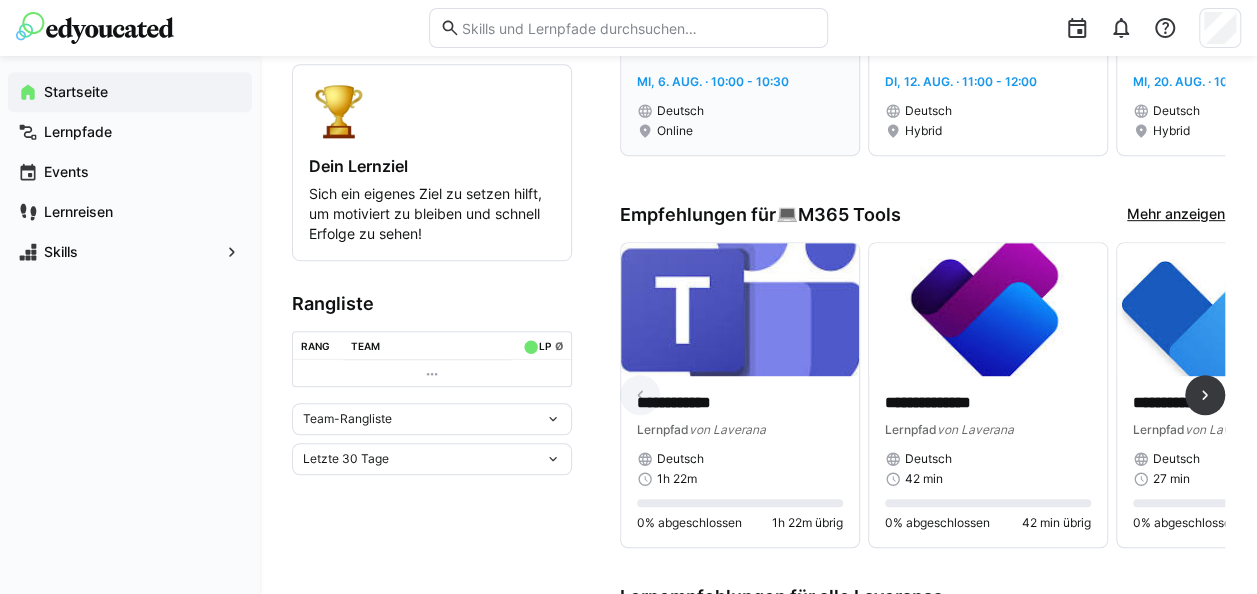 scroll, scrollTop: 424, scrollLeft: 0, axis: vertical 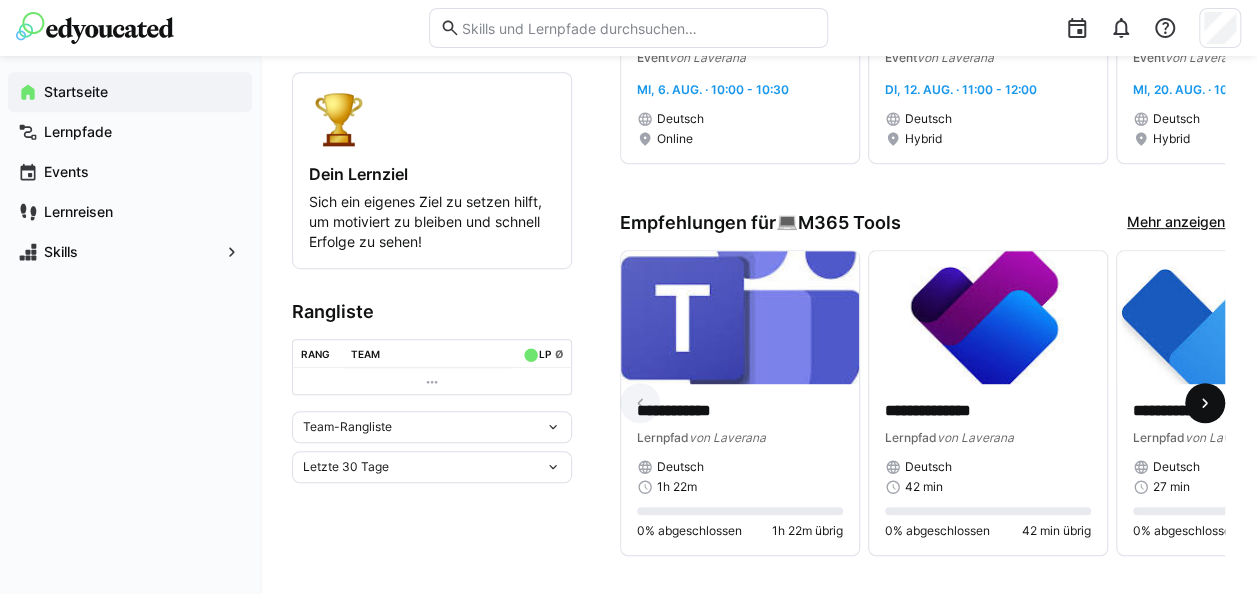 click 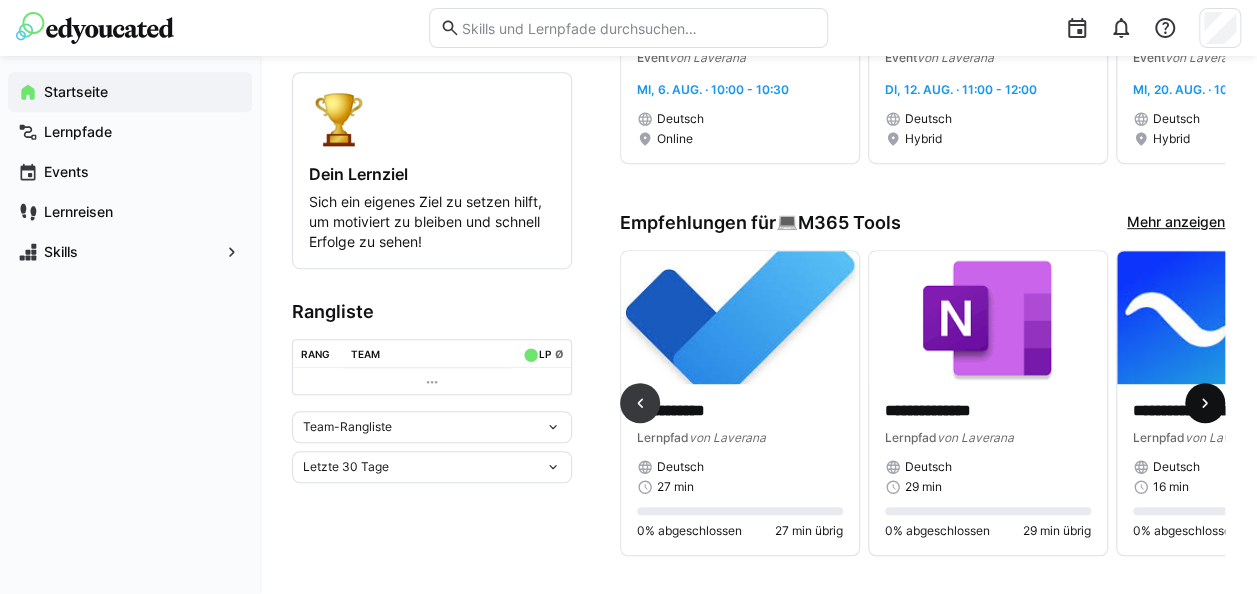 click 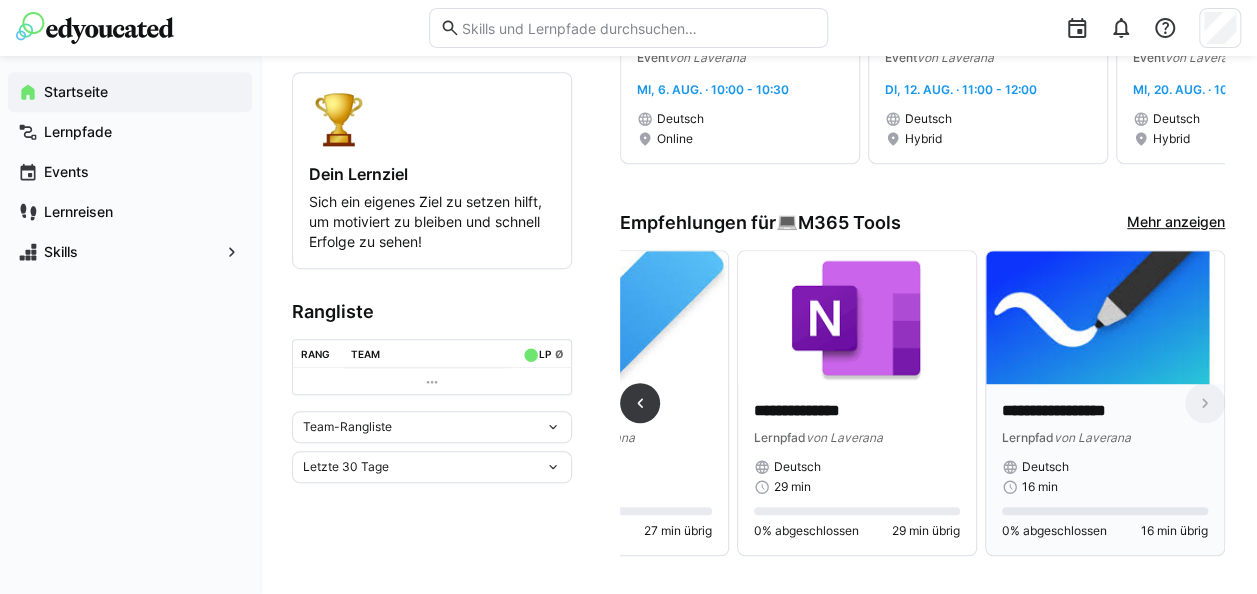 click 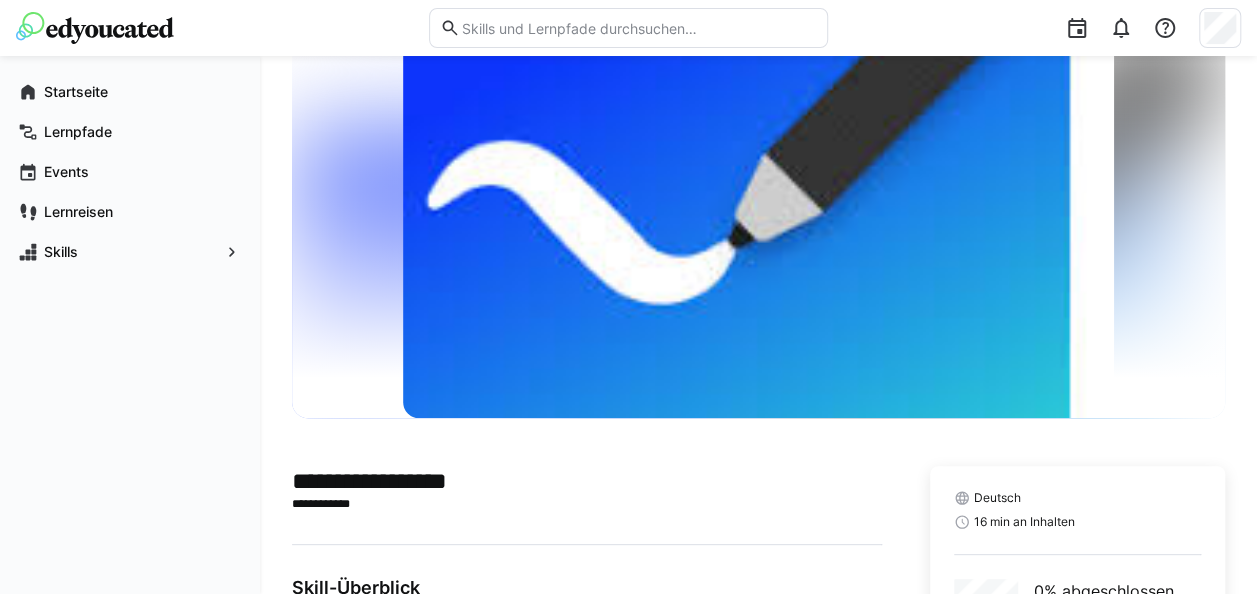 scroll, scrollTop: 238, scrollLeft: 0, axis: vertical 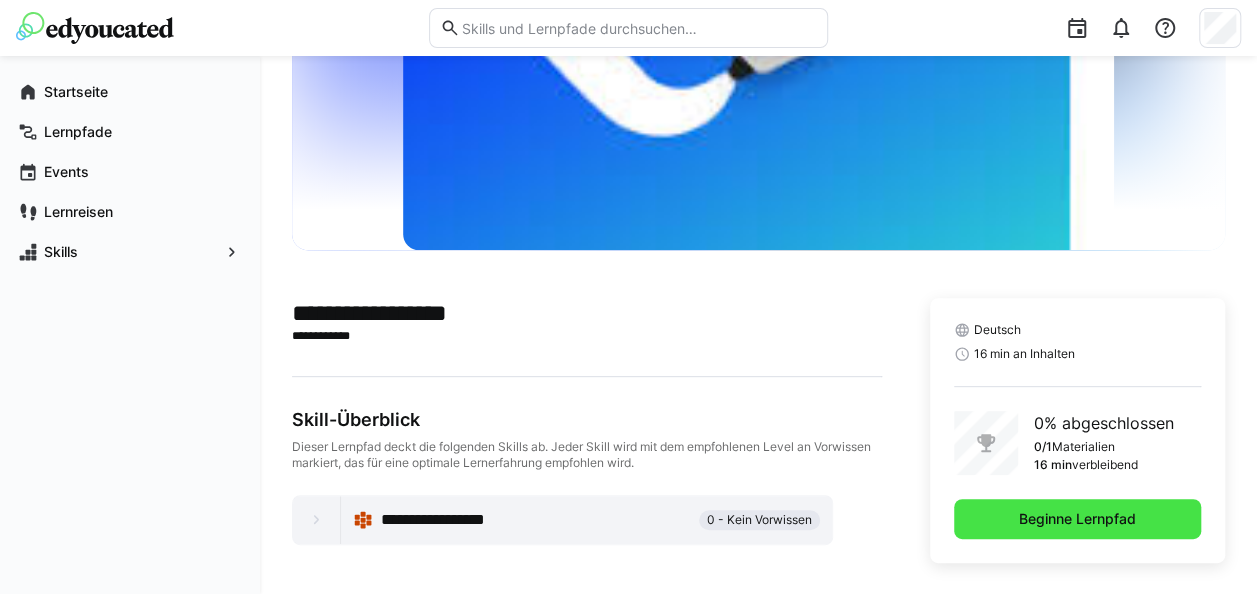click on "Beginne Lernpfad" 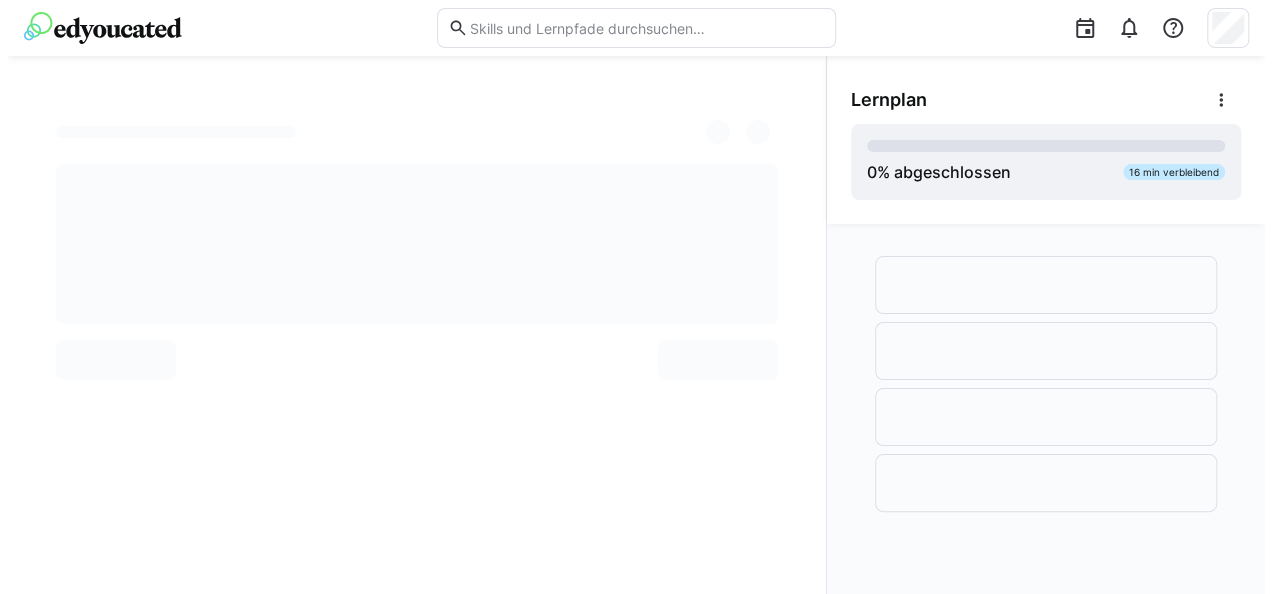 scroll, scrollTop: 0, scrollLeft: 0, axis: both 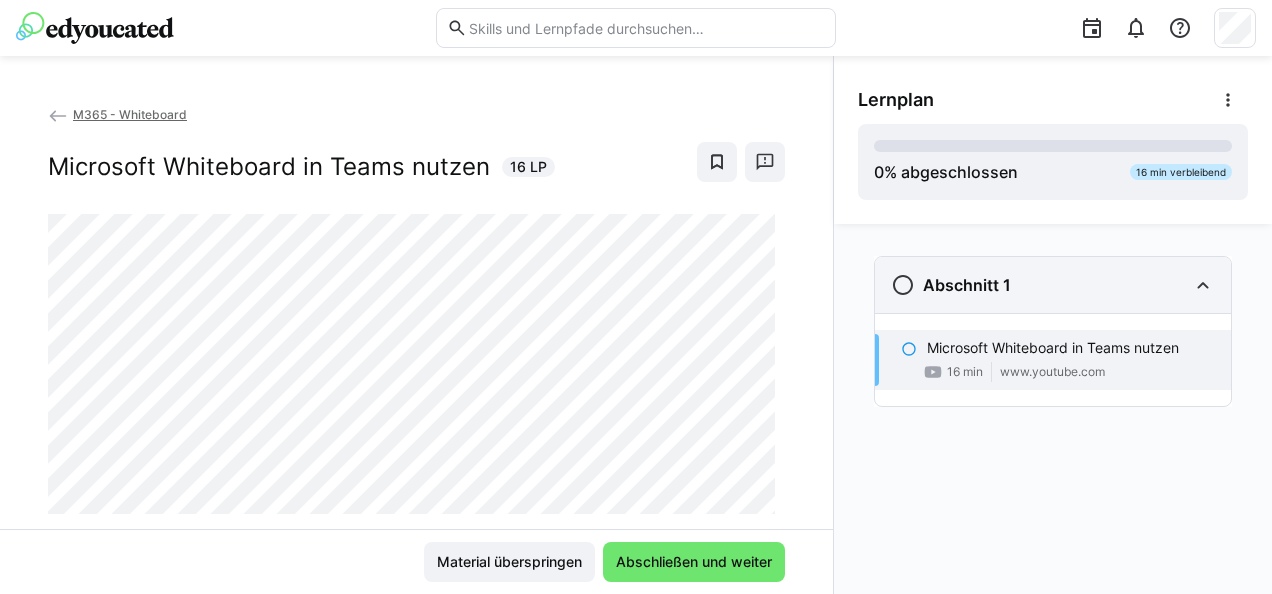 click 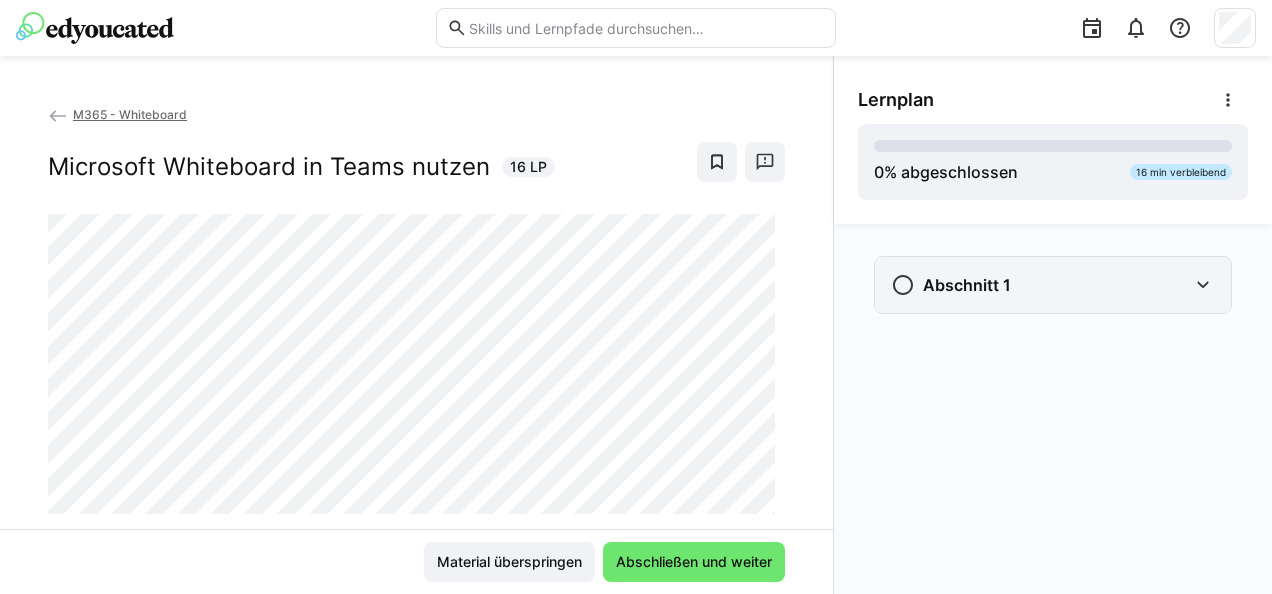 click 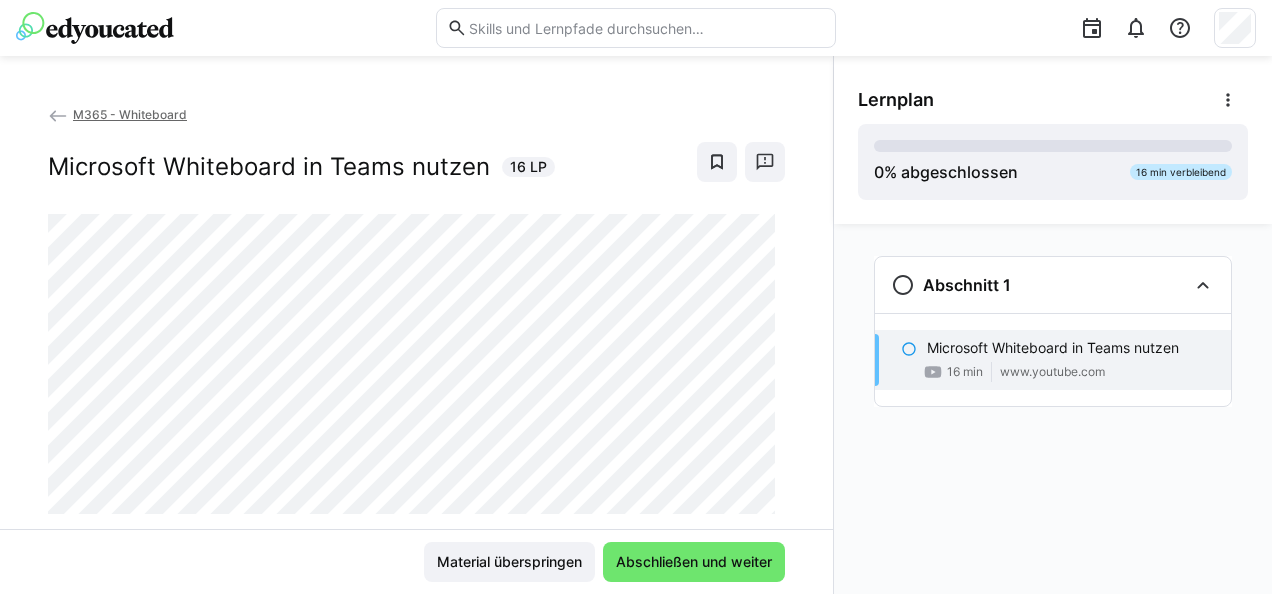 click 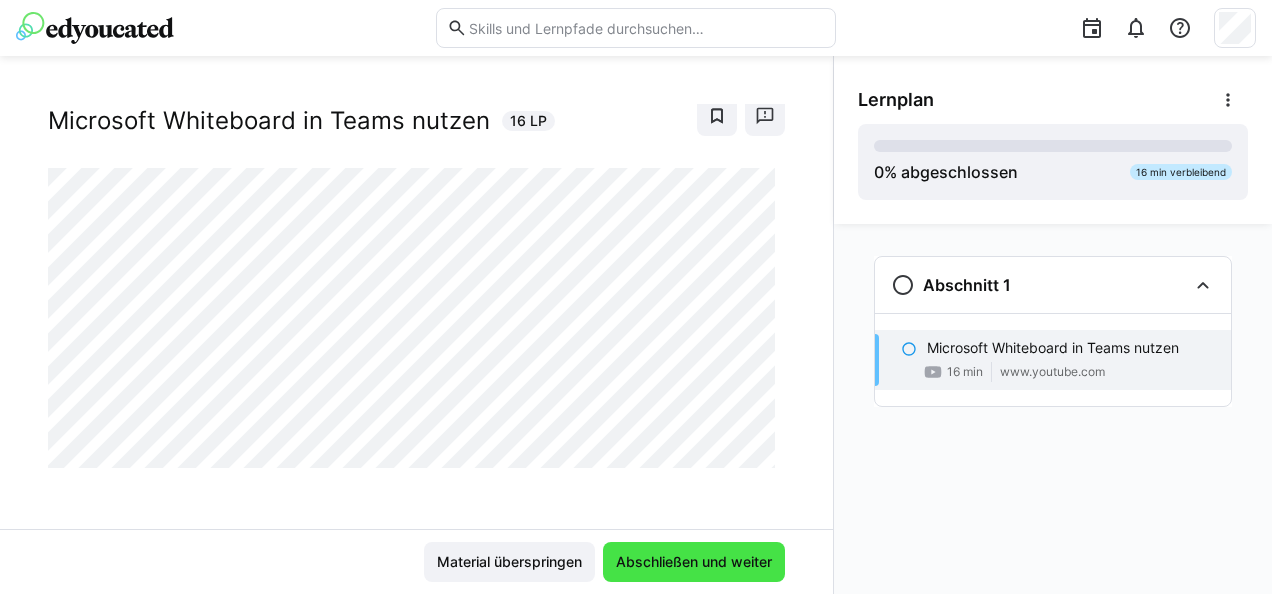 click on "Abschließen und weiter" 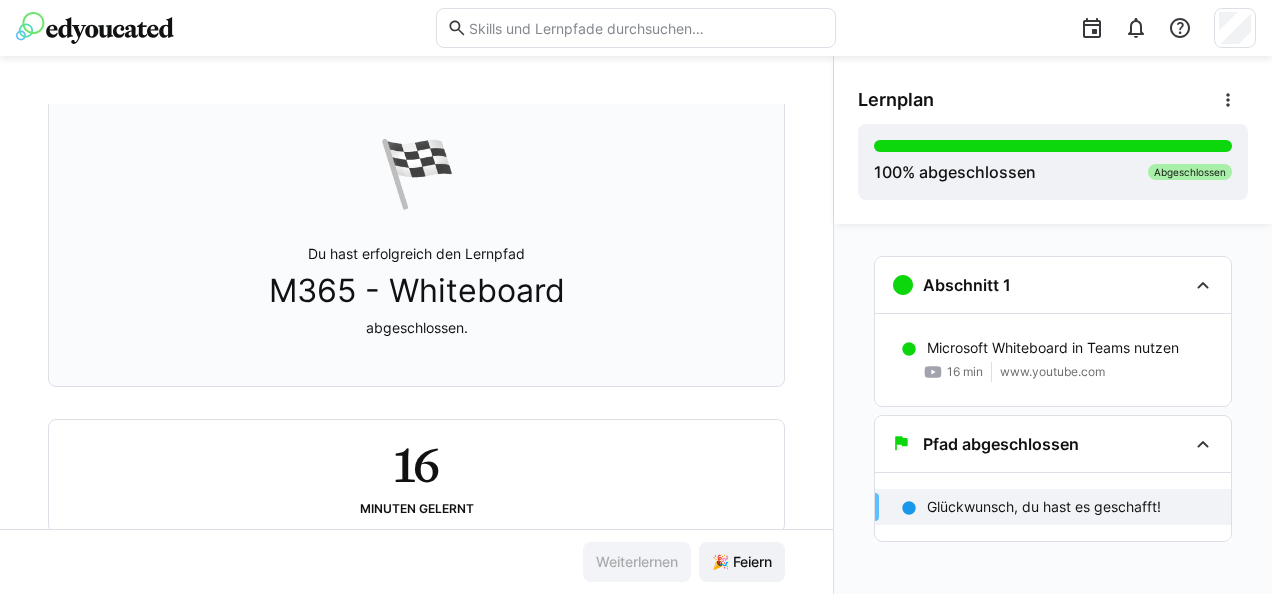 scroll, scrollTop: 175, scrollLeft: 0, axis: vertical 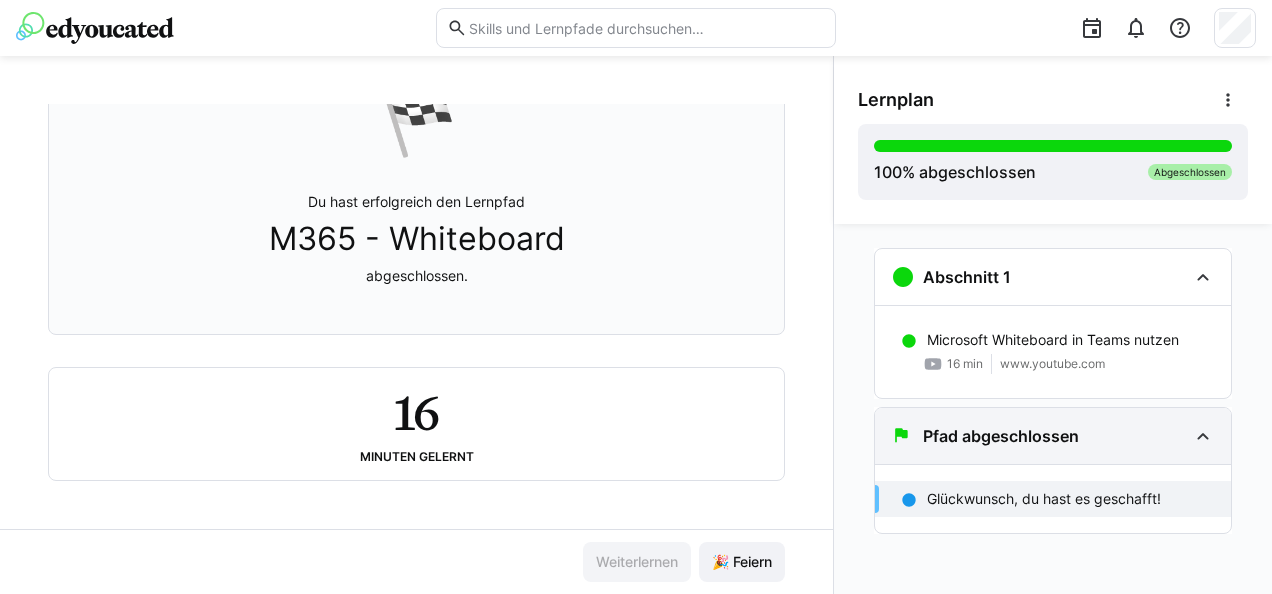 click 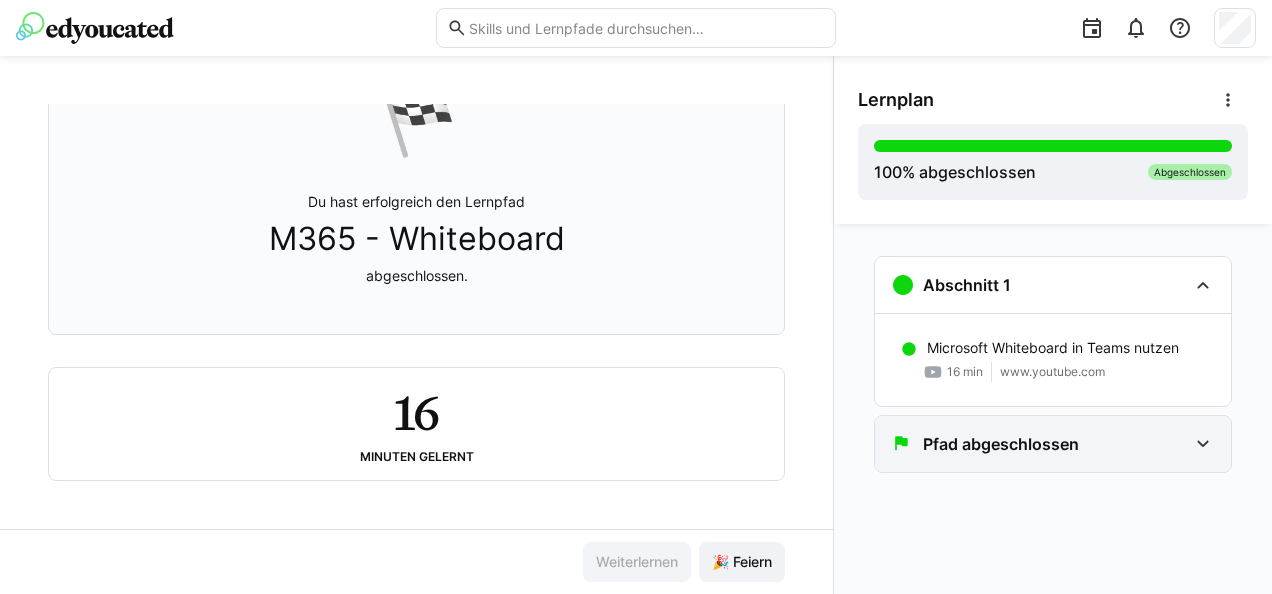 scroll, scrollTop: 0, scrollLeft: 0, axis: both 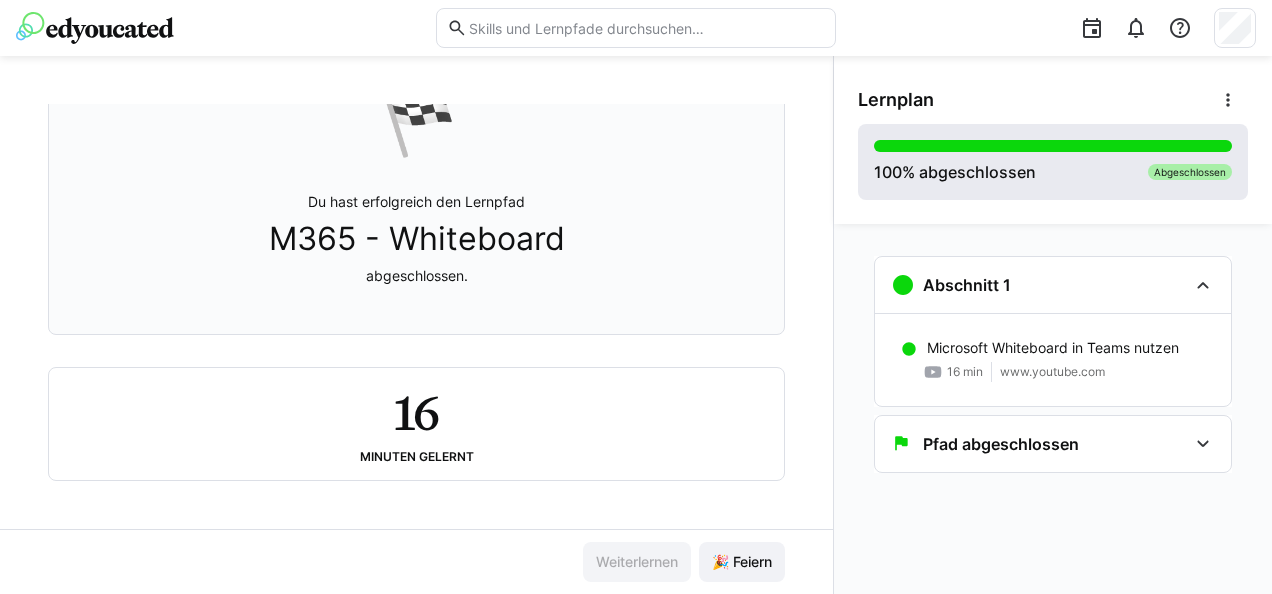 click on "100 % abgeschlossen   Abgeschlossen" 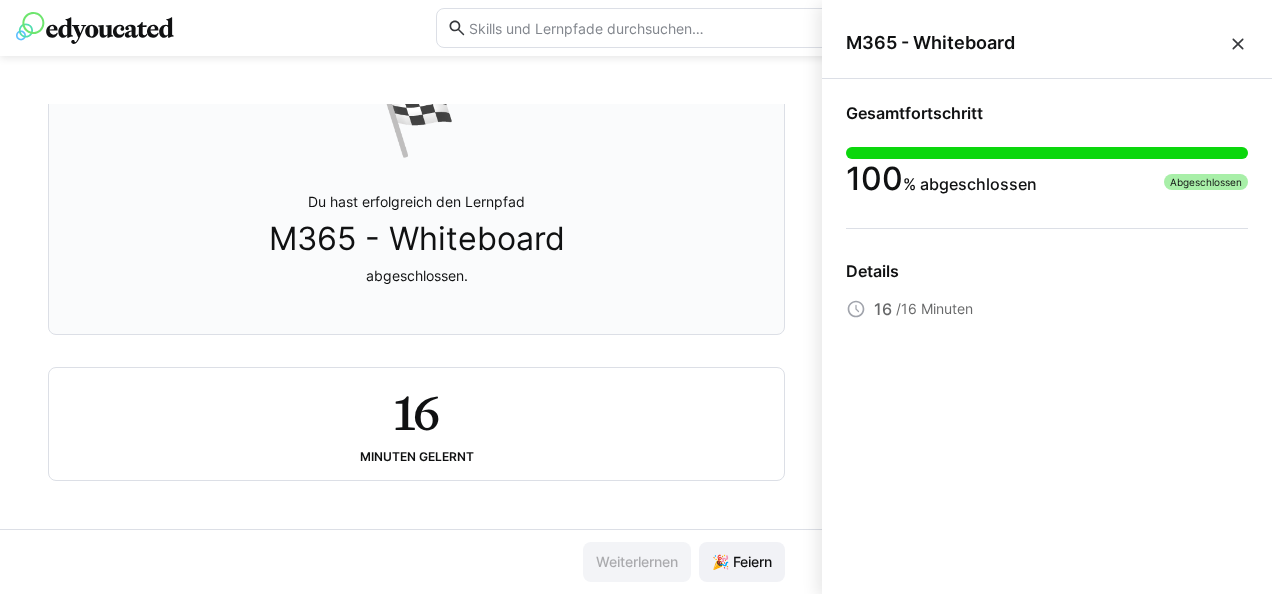click at bounding box center [1238, 44] 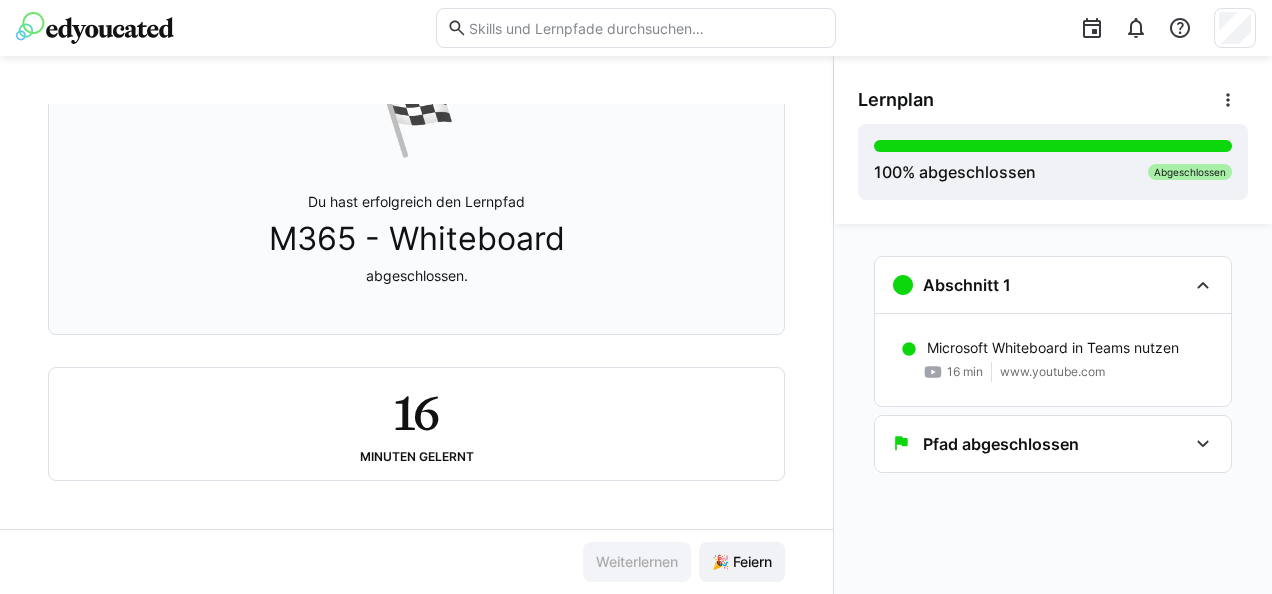 click on "16 Minuten gelernt" 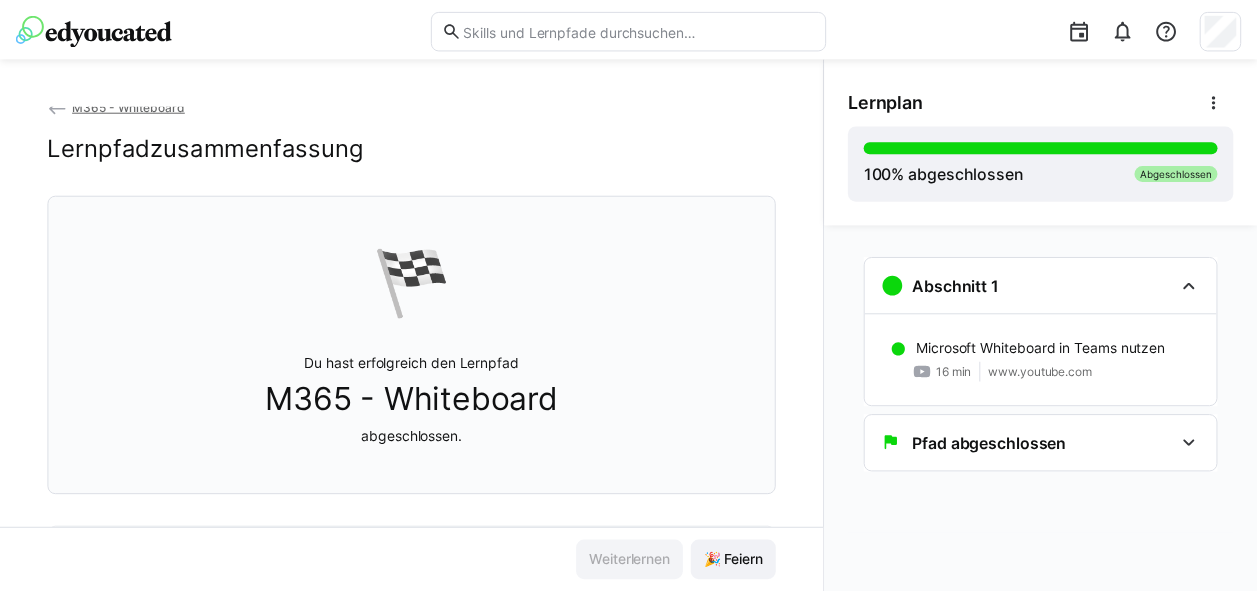 scroll, scrollTop: 0, scrollLeft: 0, axis: both 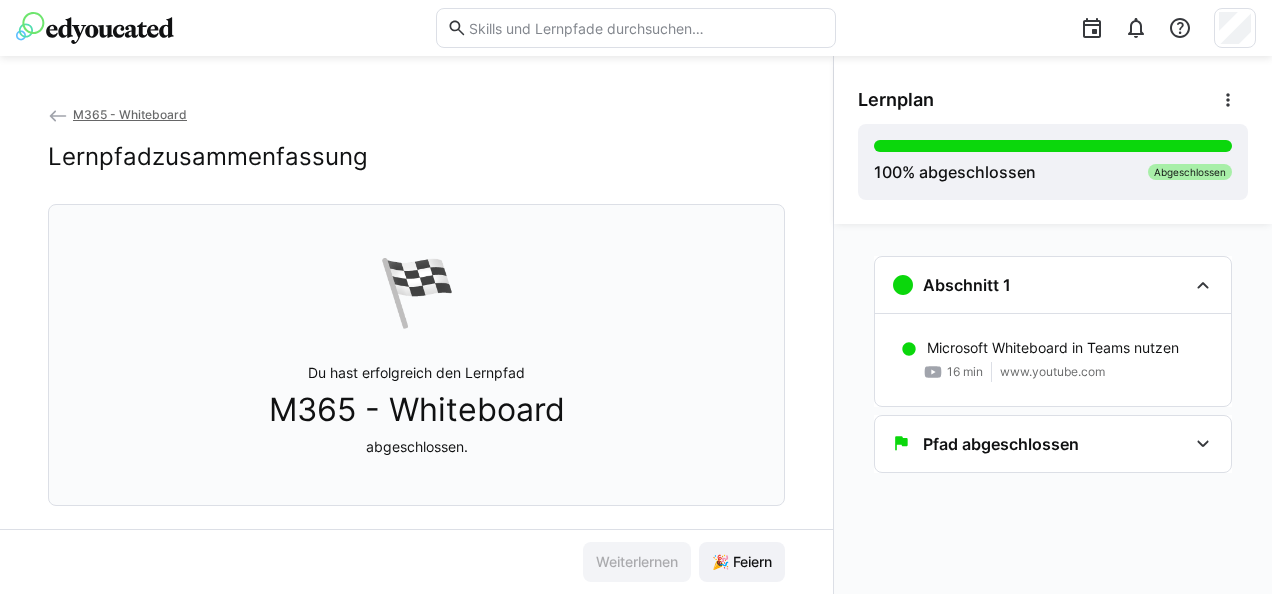 click on "M365 - Whiteboard" 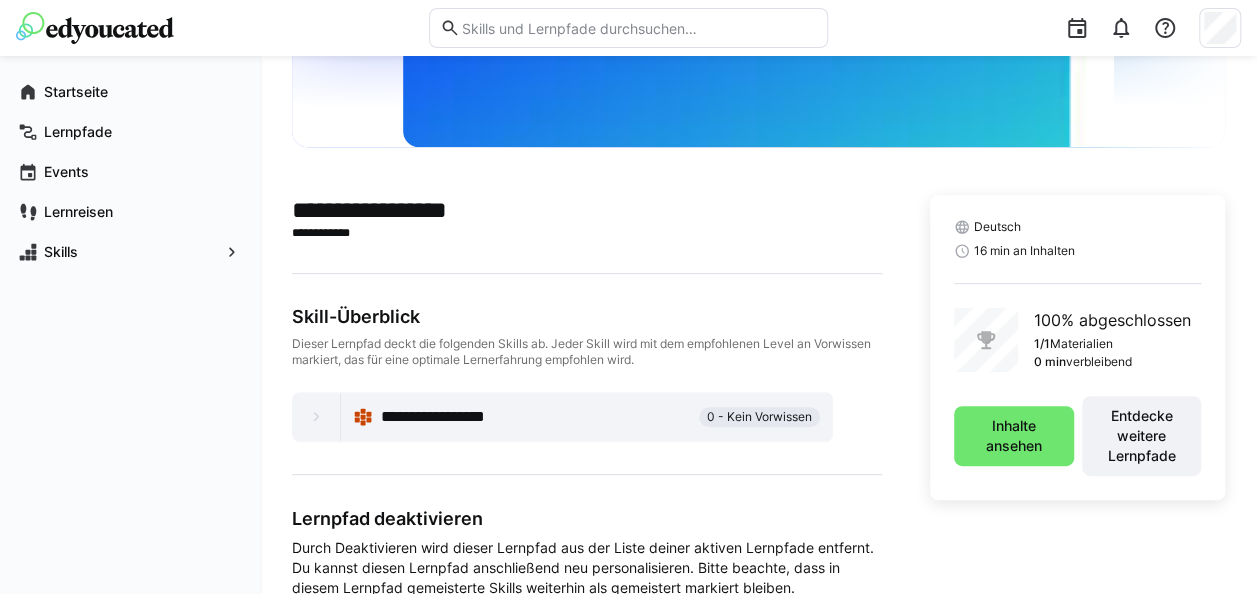 scroll, scrollTop: 342, scrollLeft: 0, axis: vertical 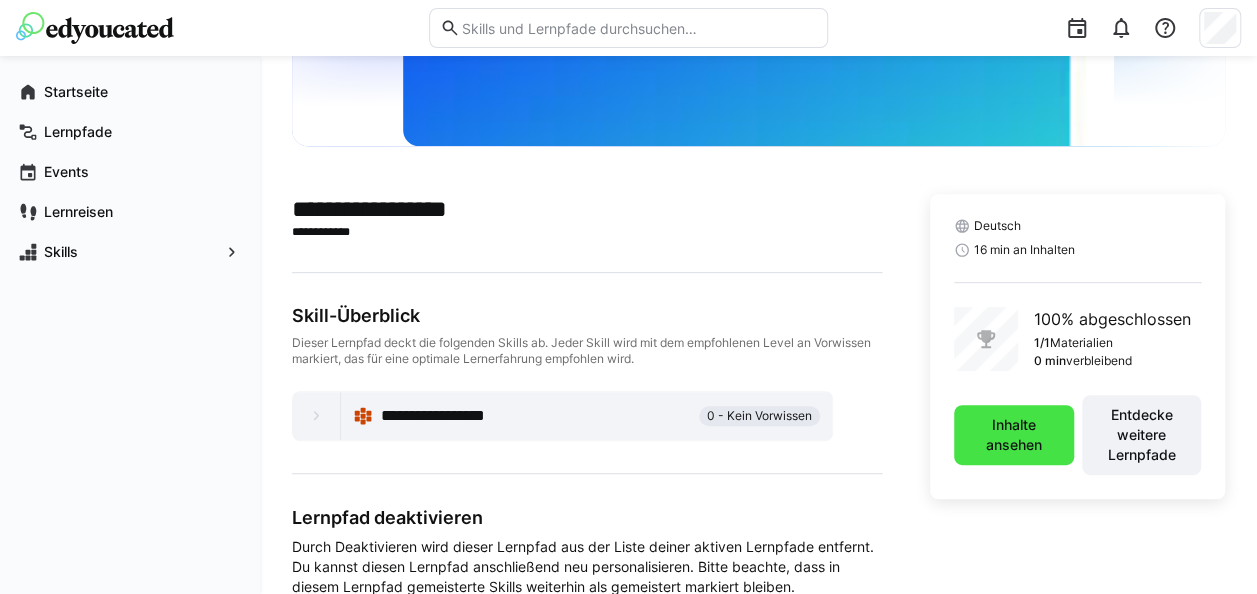 click on "Inhalte ansehen" 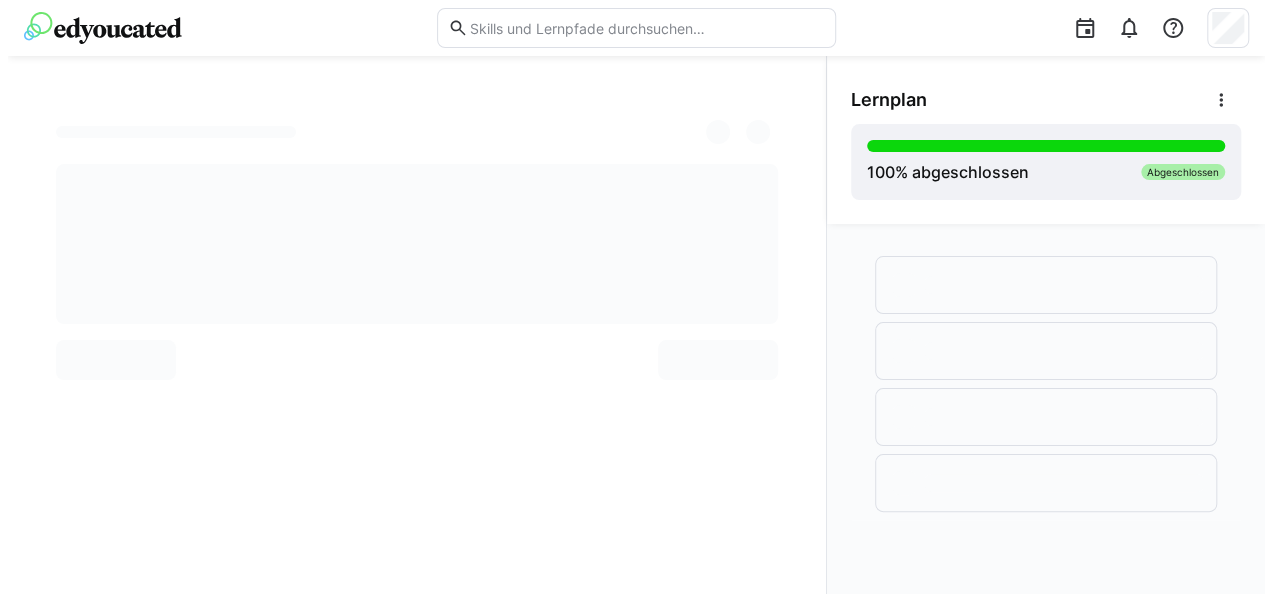 scroll, scrollTop: 0, scrollLeft: 0, axis: both 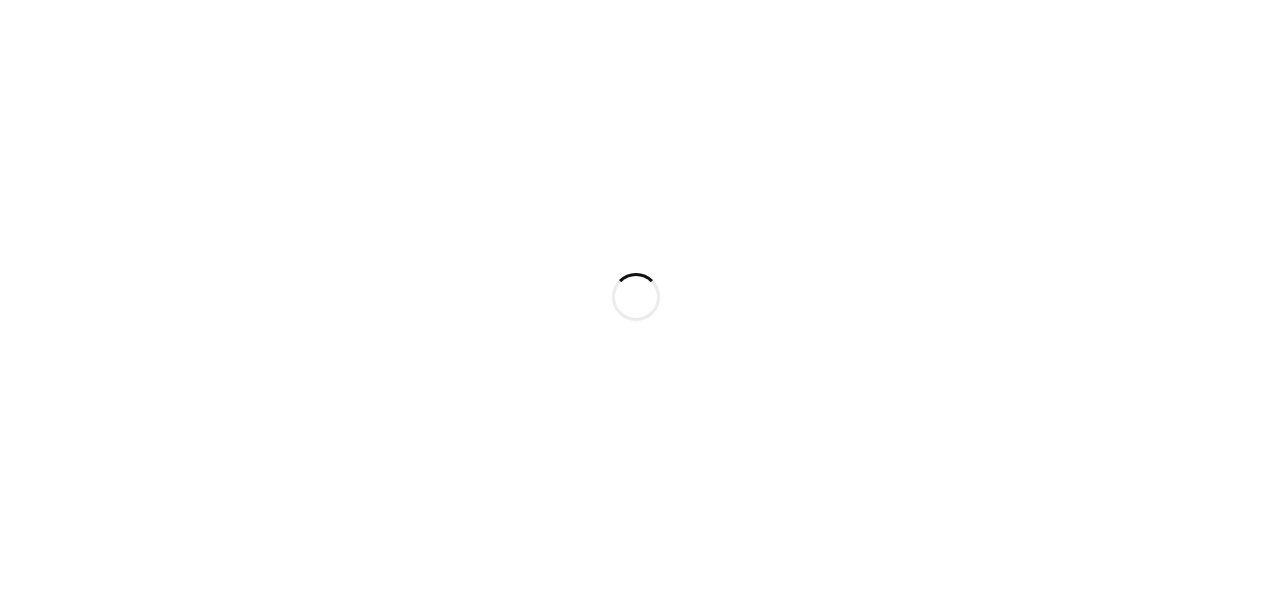click 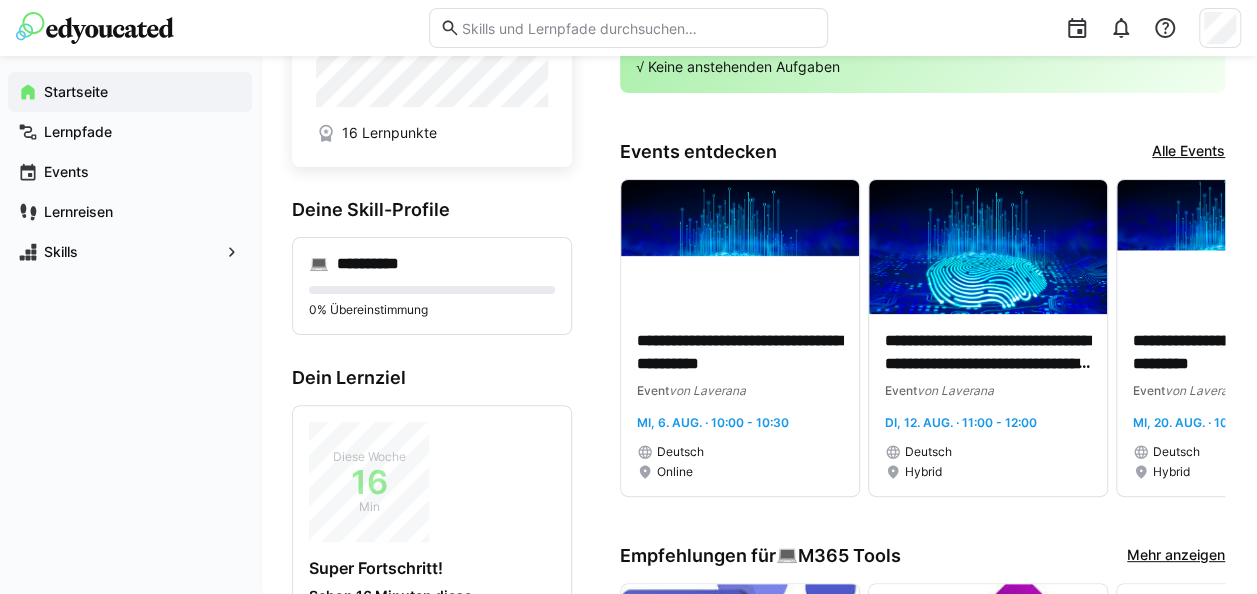 scroll, scrollTop: 90, scrollLeft: 0, axis: vertical 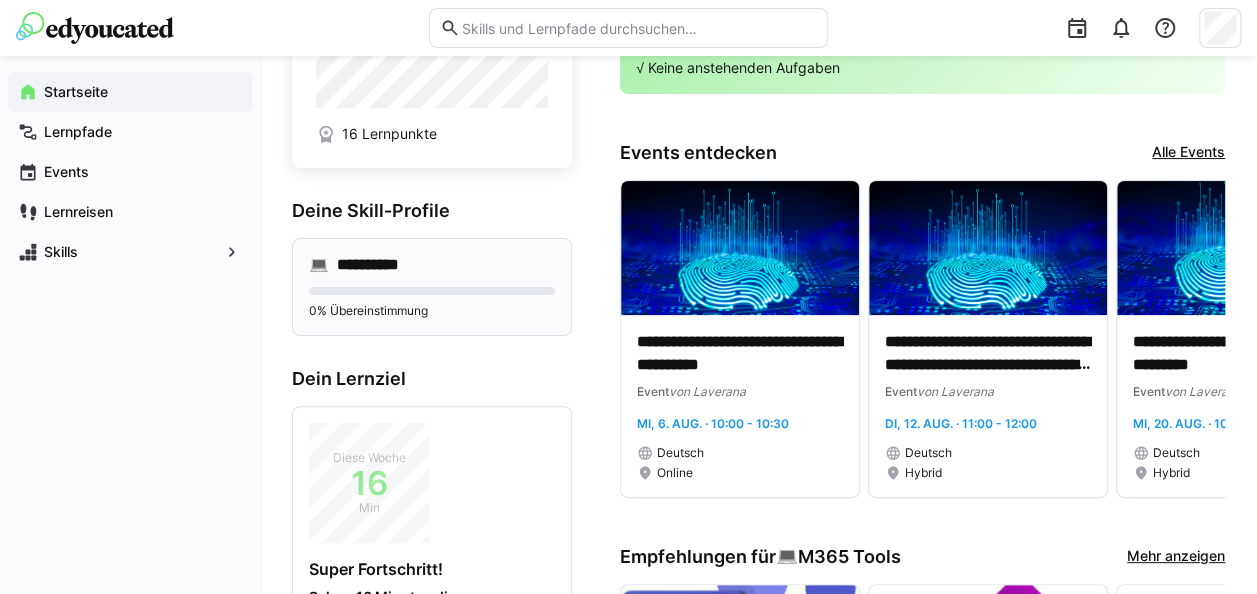 click on "**********" 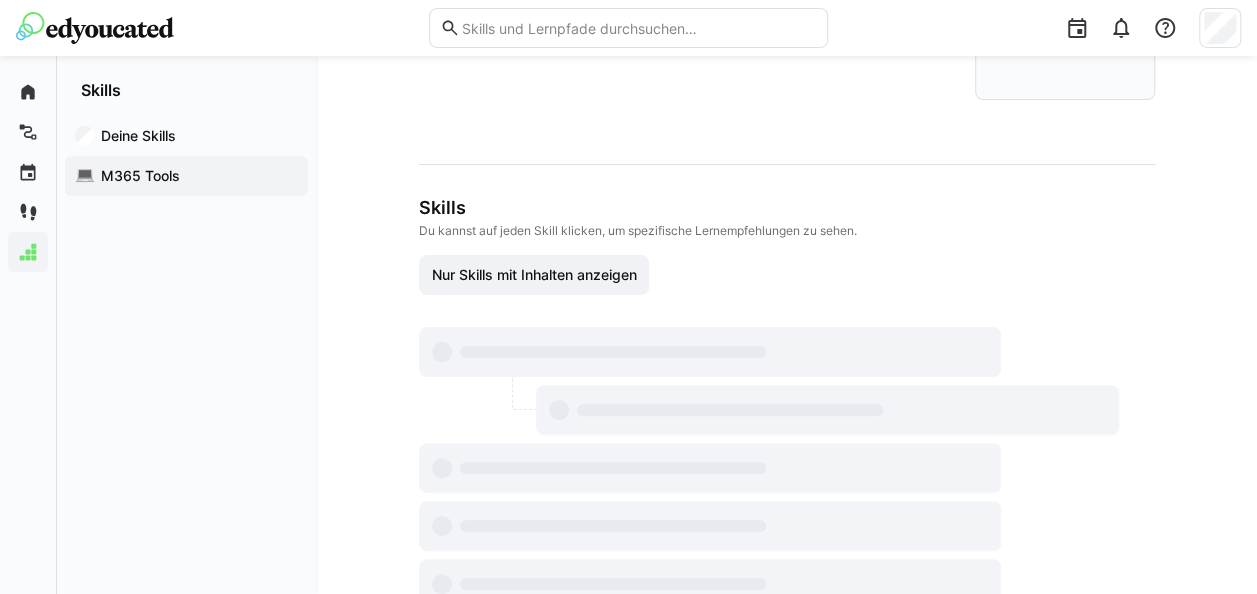scroll, scrollTop: 0, scrollLeft: 0, axis: both 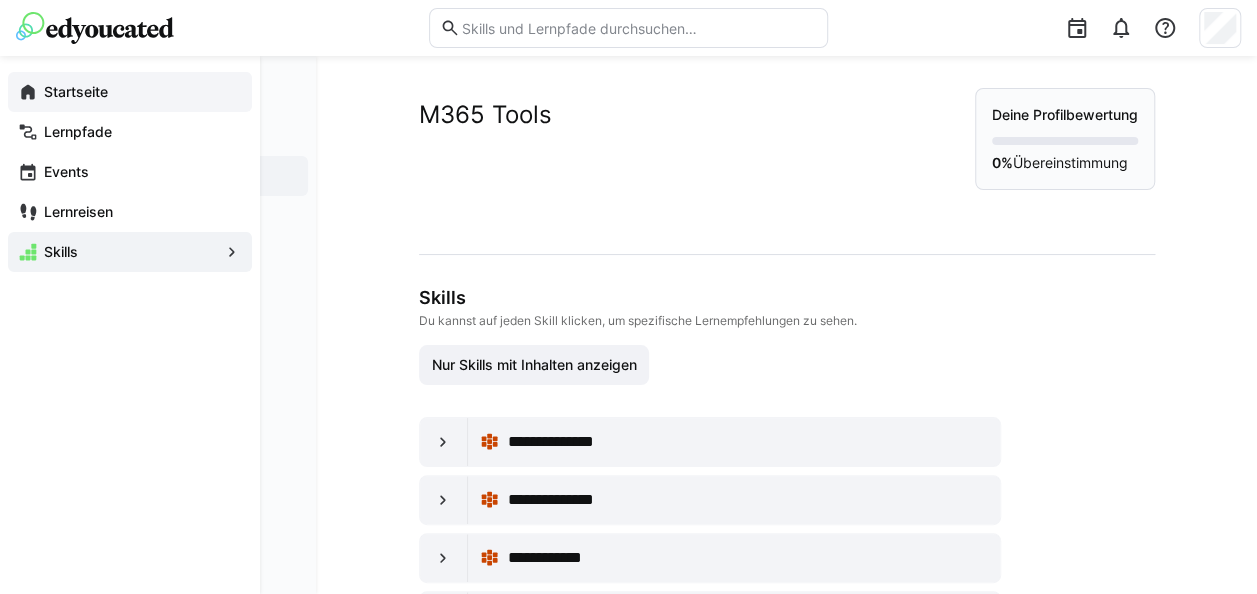 click on "Startseite" 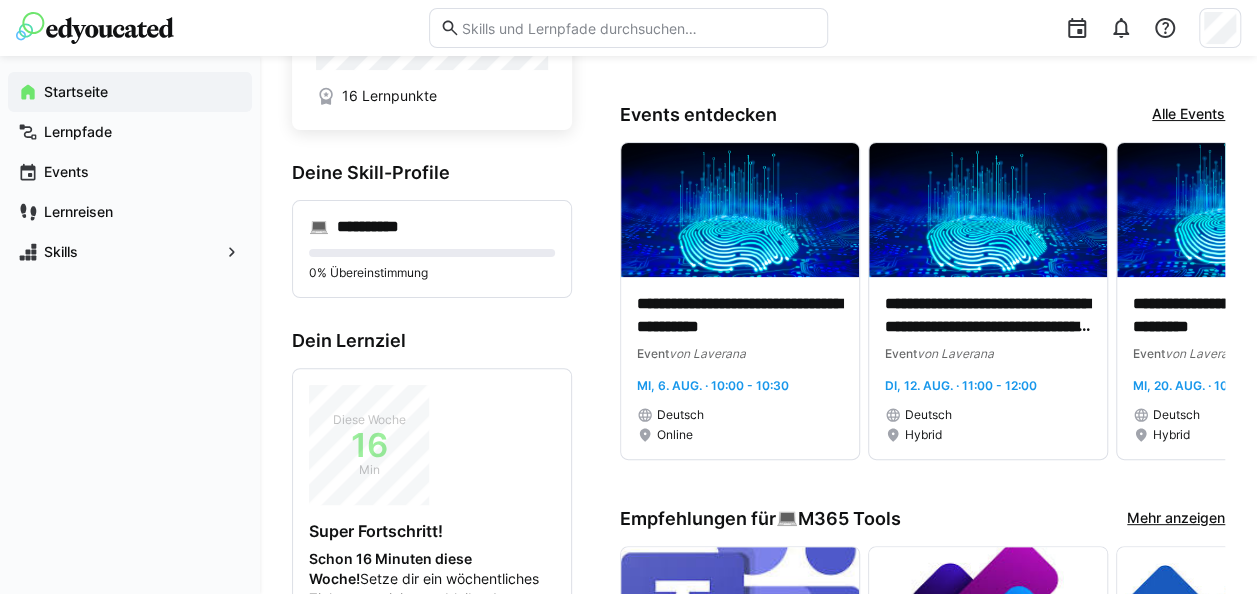 scroll, scrollTop: 129, scrollLeft: 0, axis: vertical 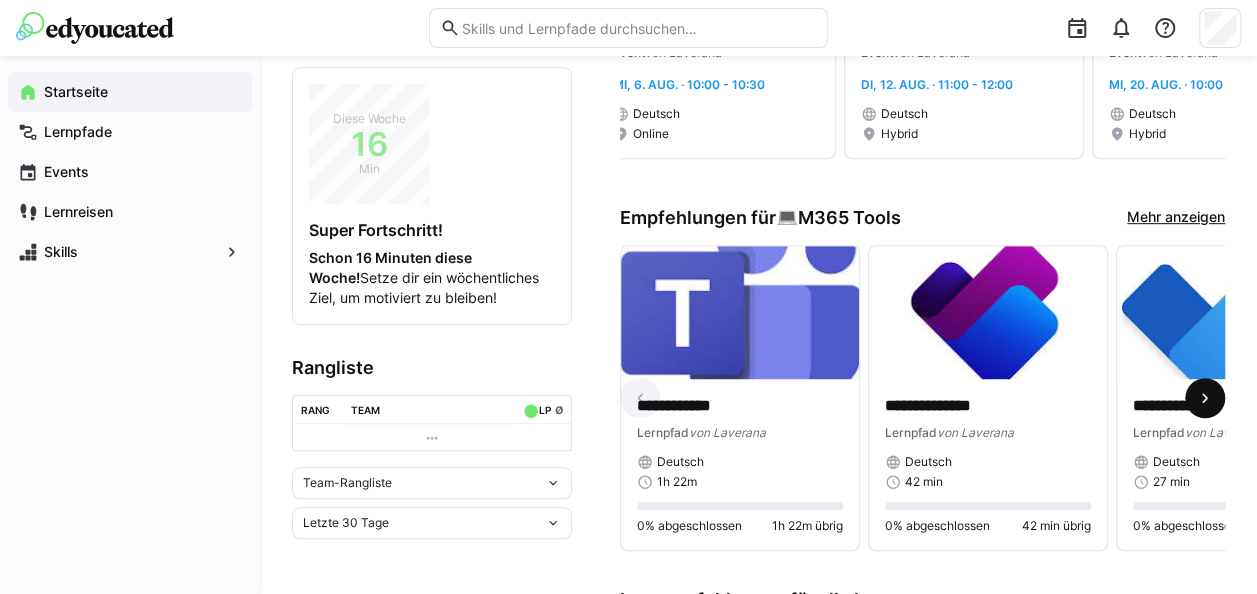 click 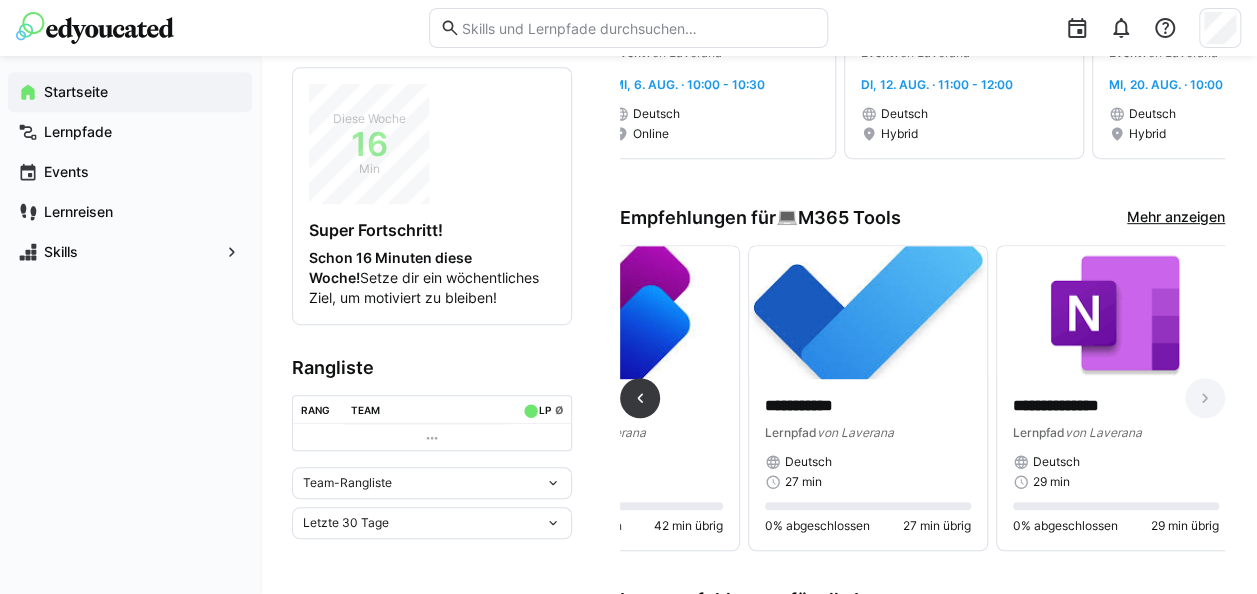 scroll, scrollTop: 0, scrollLeft: 379, axis: horizontal 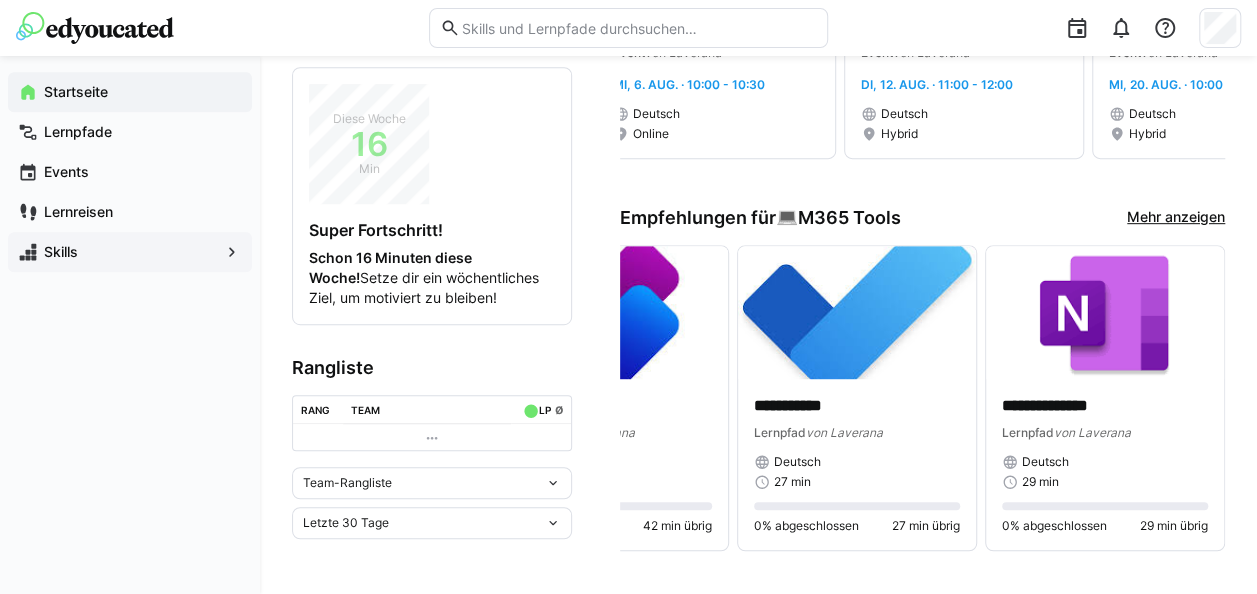 click on "Skills" 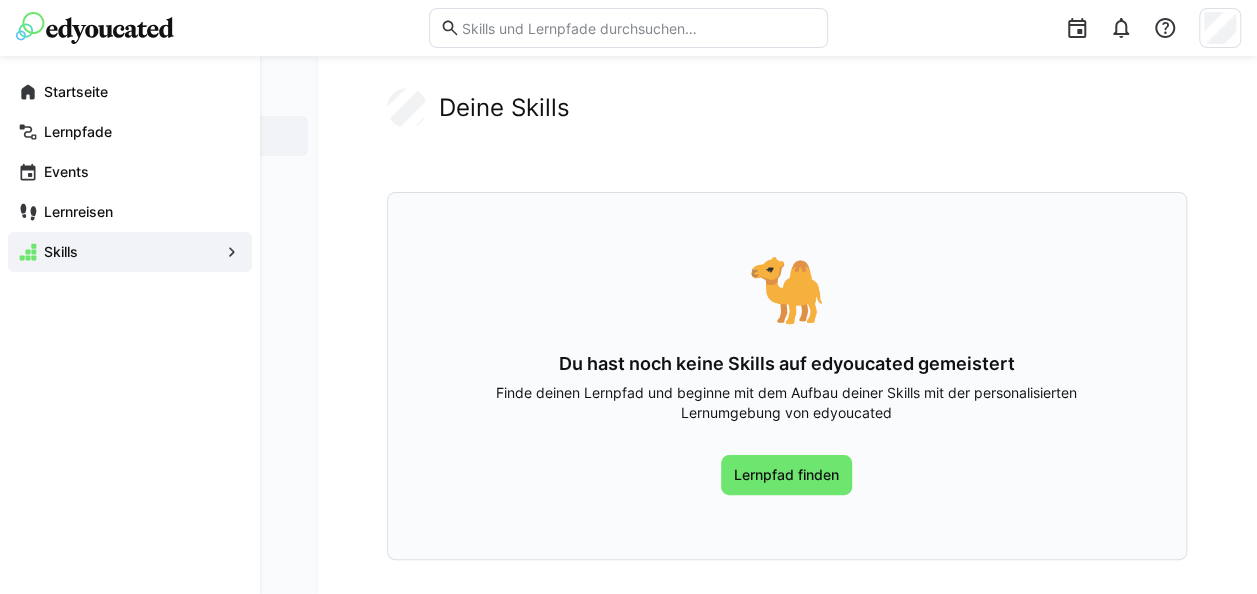 scroll, scrollTop: 0, scrollLeft: 0, axis: both 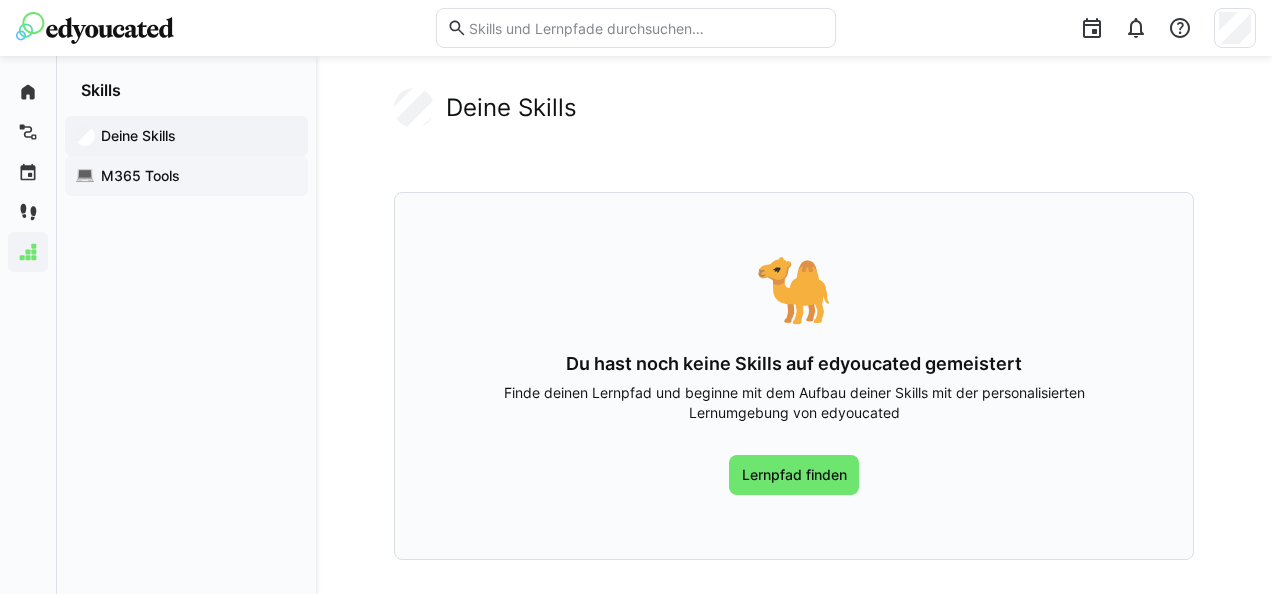 click on "M365 Tools" 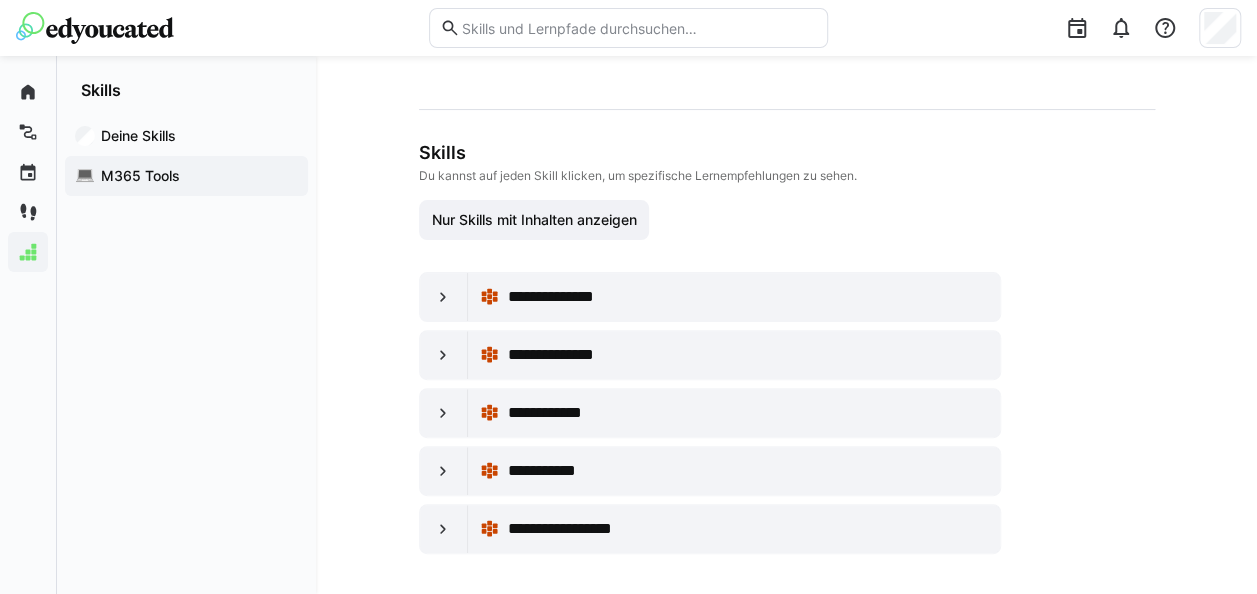 scroll, scrollTop: 146, scrollLeft: 0, axis: vertical 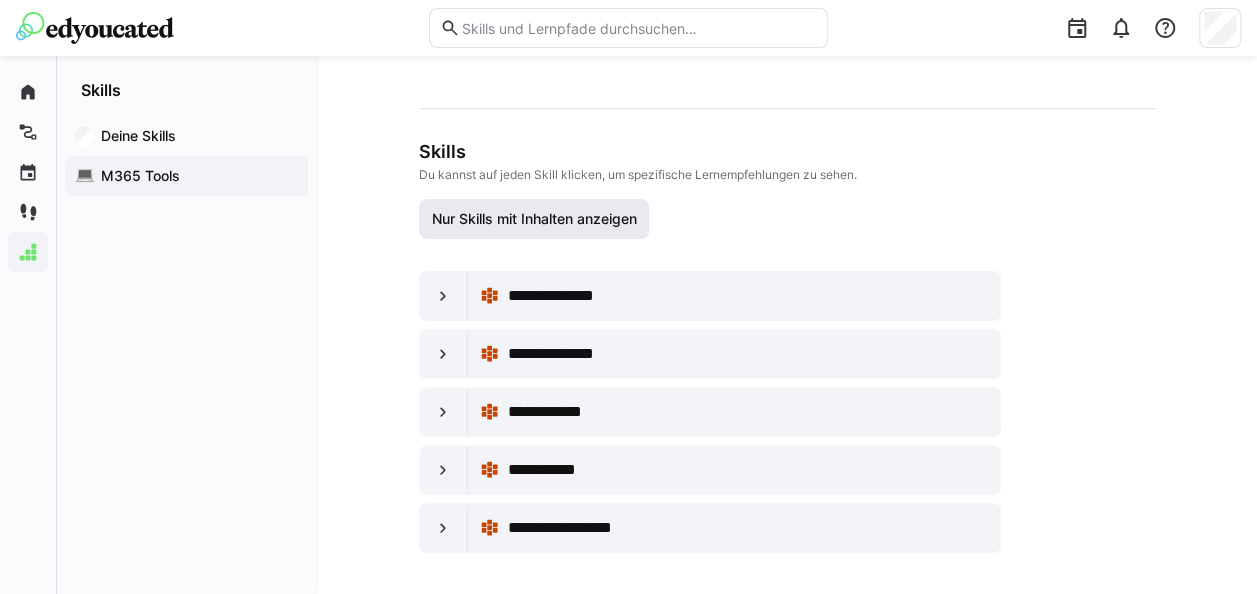 click on "Nur Skills mit Inhalten anzeigen" 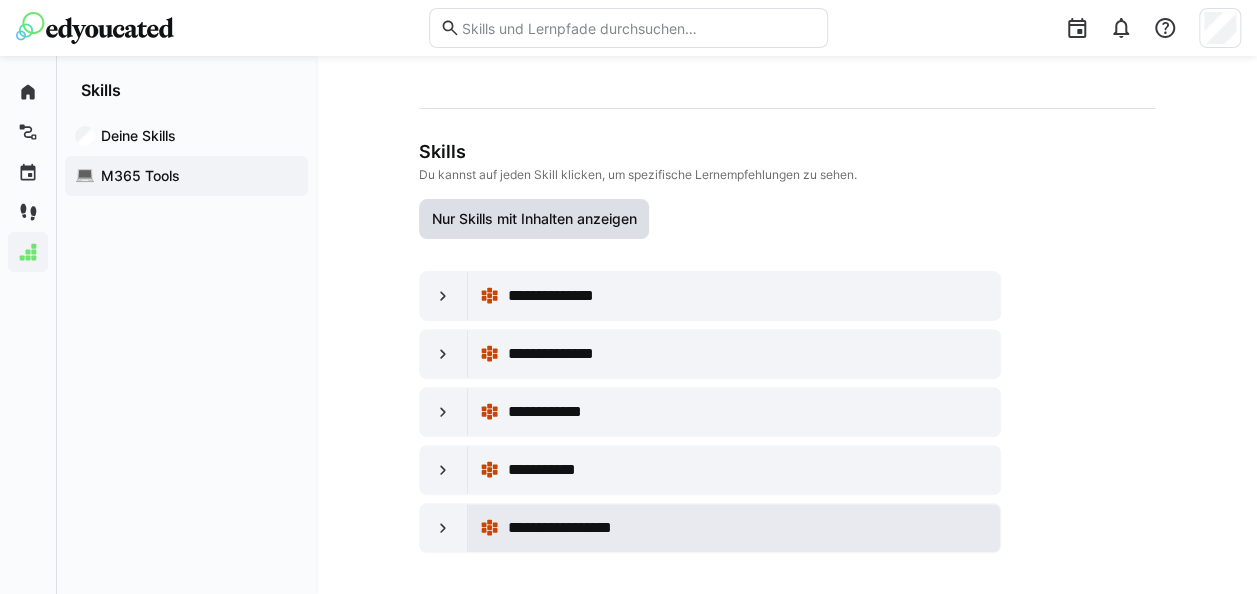 click on "**********" 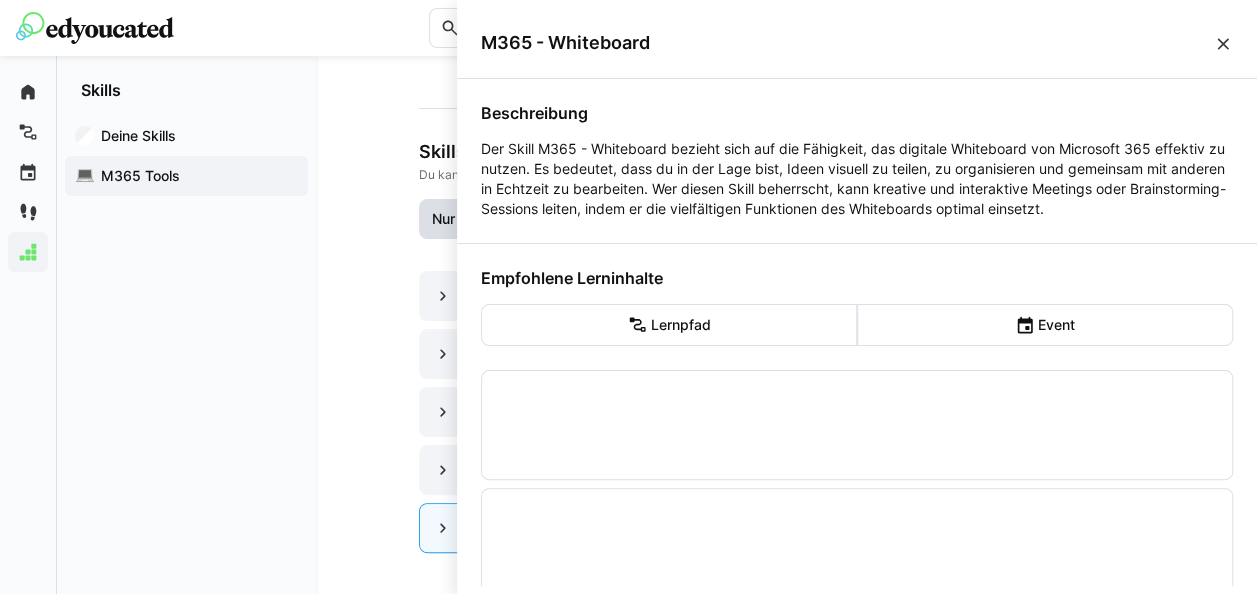 scroll, scrollTop: 0, scrollLeft: 0, axis: both 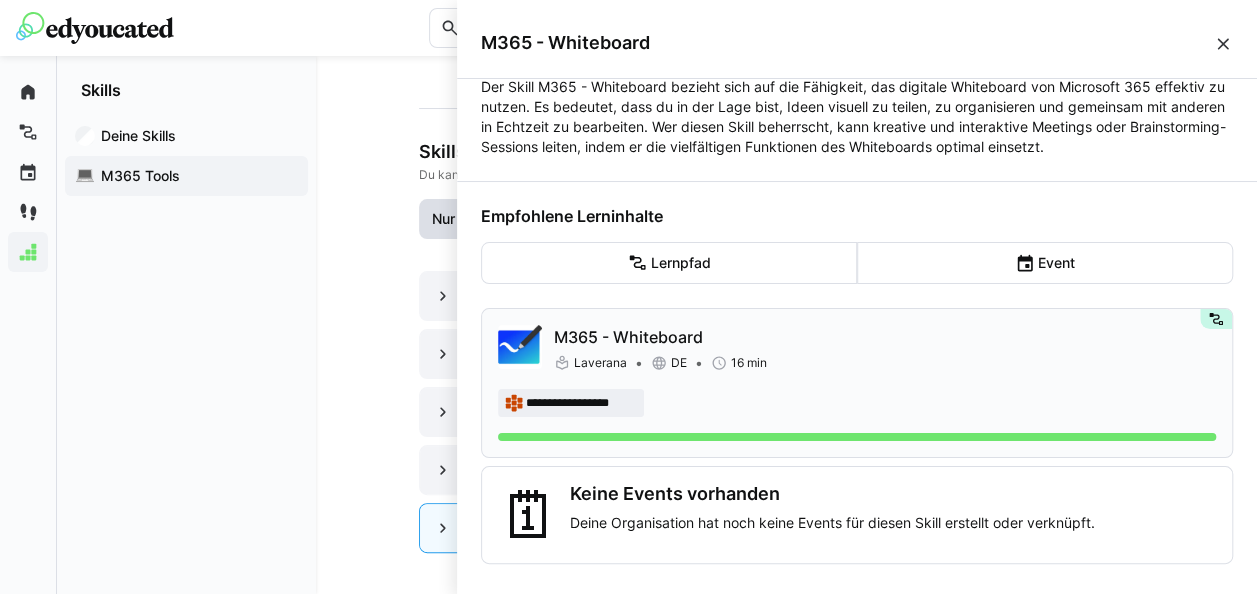 click 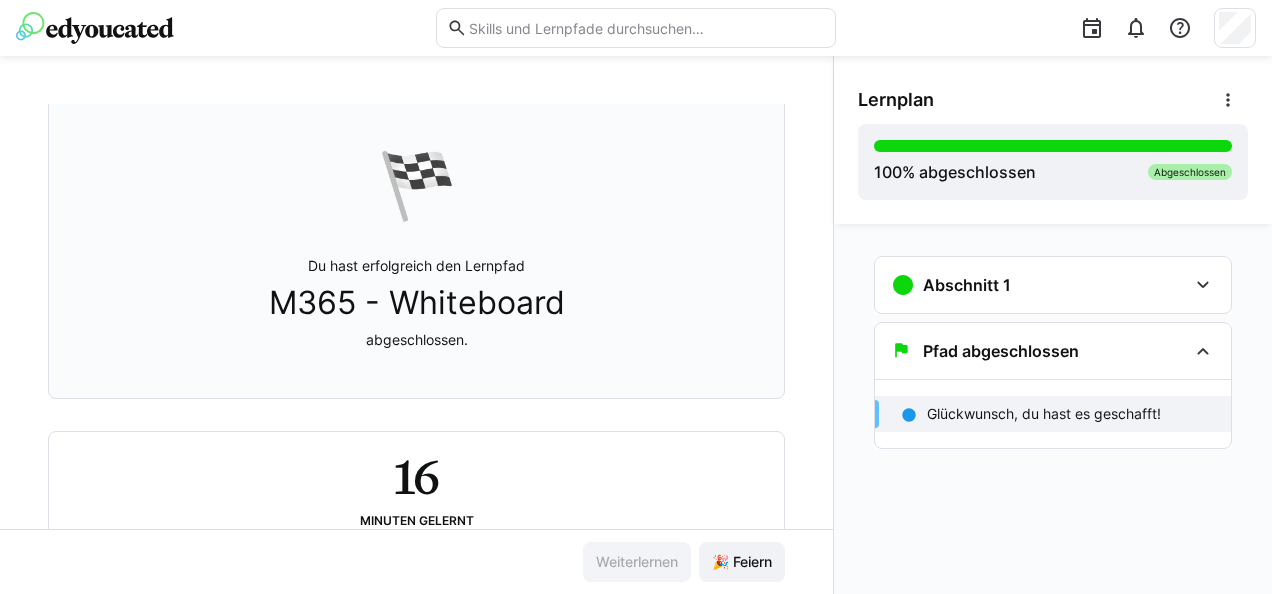 scroll, scrollTop: 175, scrollLeft: 0, axis: vertical 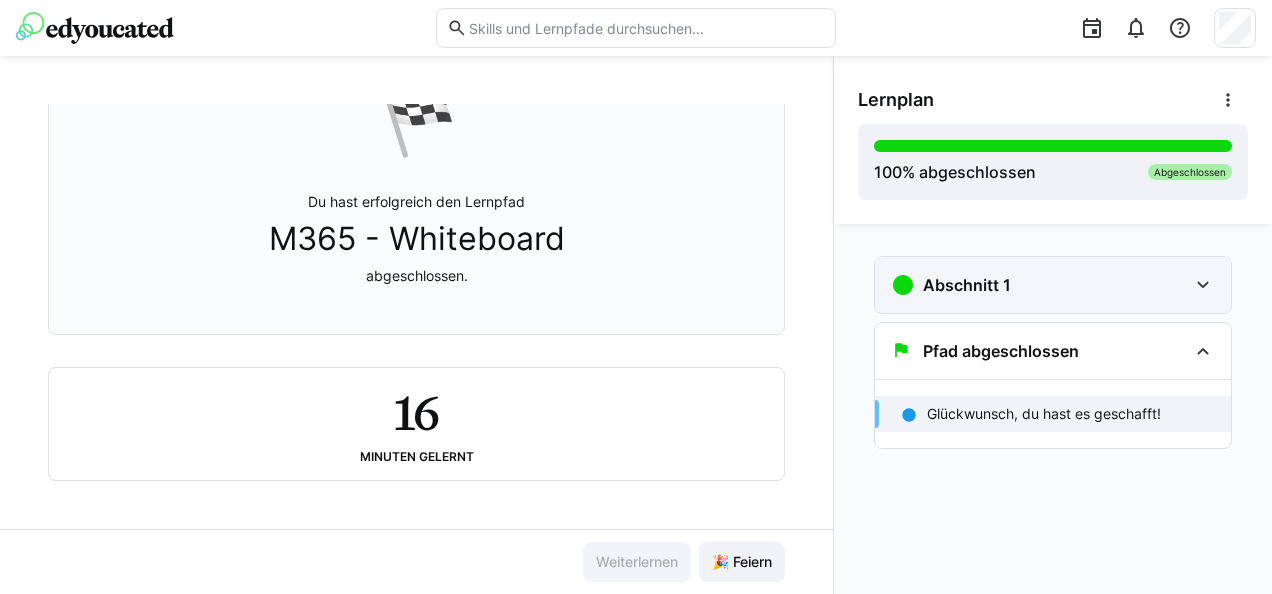 click on "Abschnitt 1" 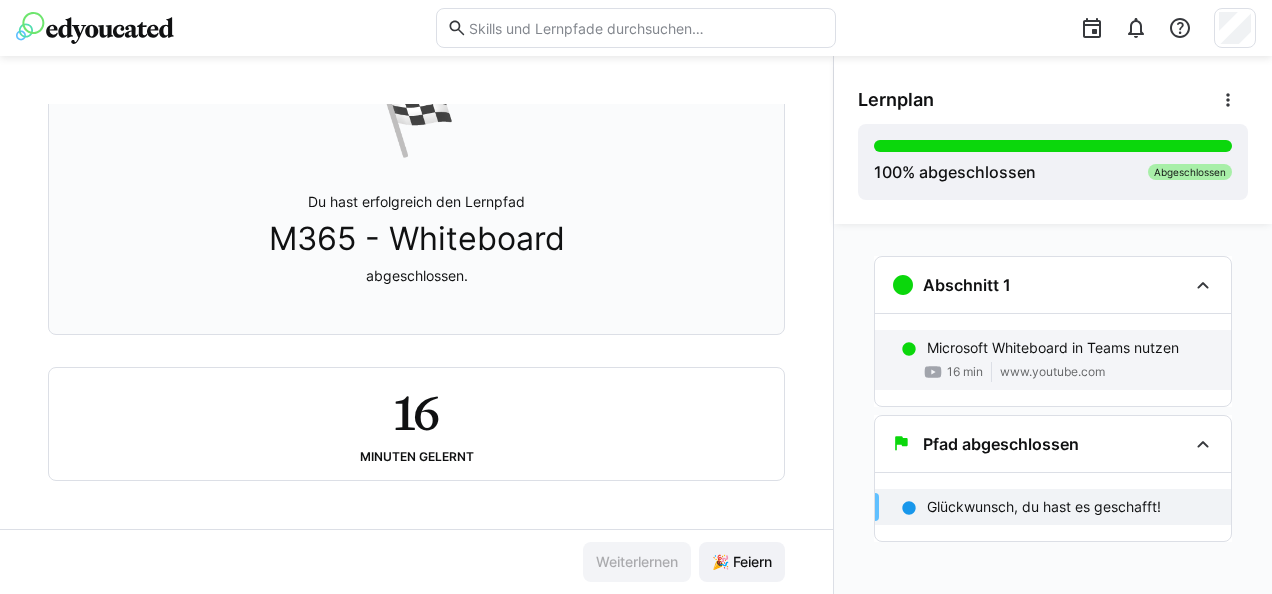 click on "www.youtube.com" 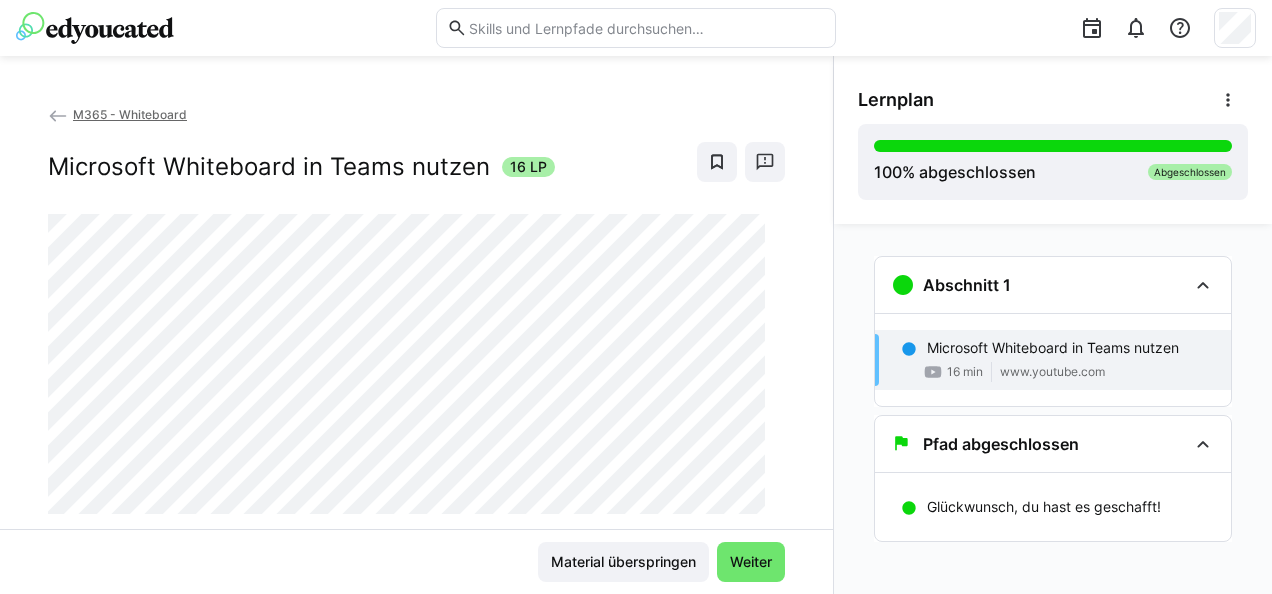 scroll, scrollTop: 8, scrollLeft: 0, axis: vertical 